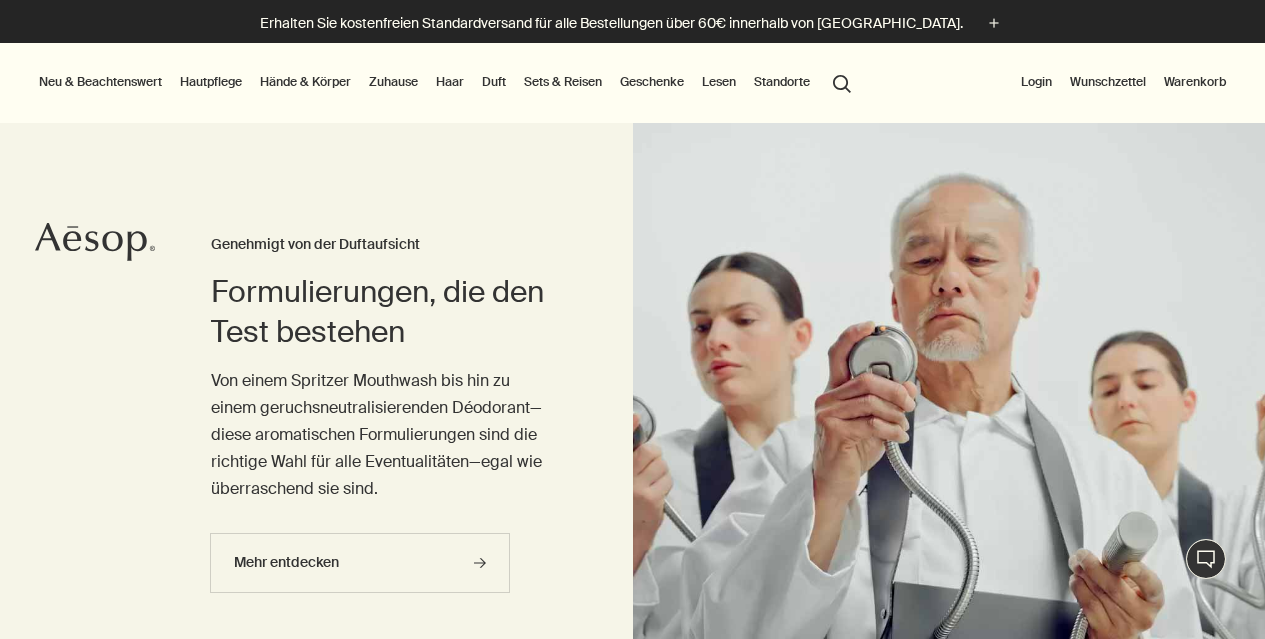 scroll, scrollTop: 0, scrollLeft: 0, axis: both 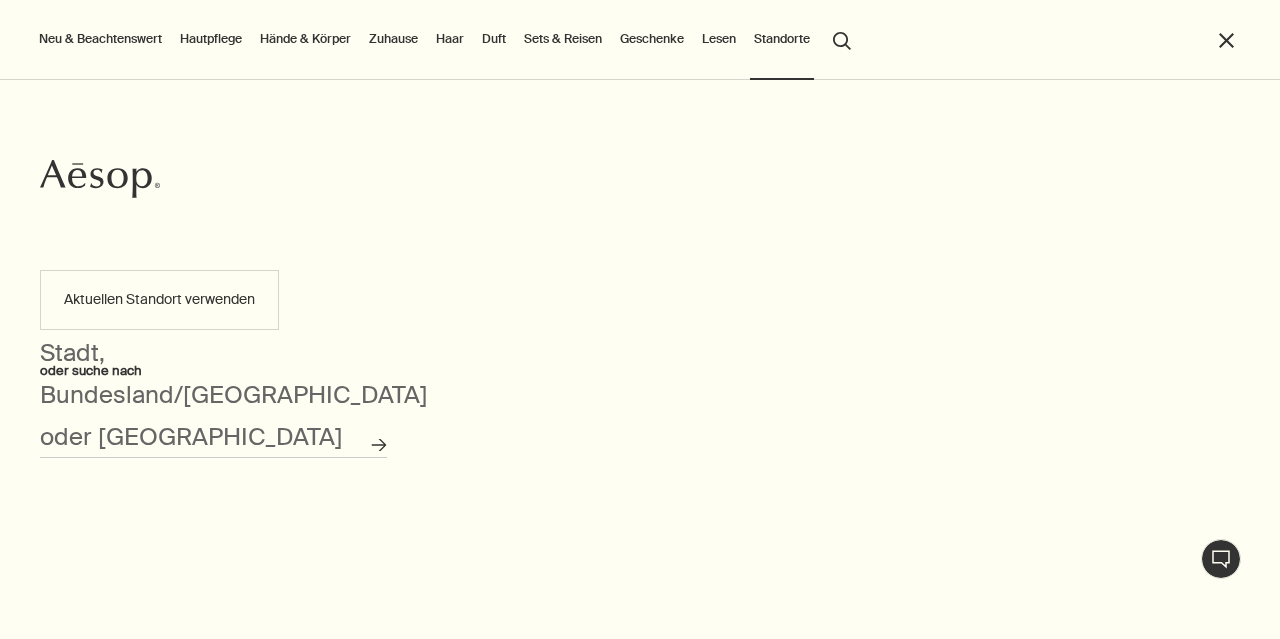 click on "Aktuellen Standort verwenden" at bounding box center [159, 300] 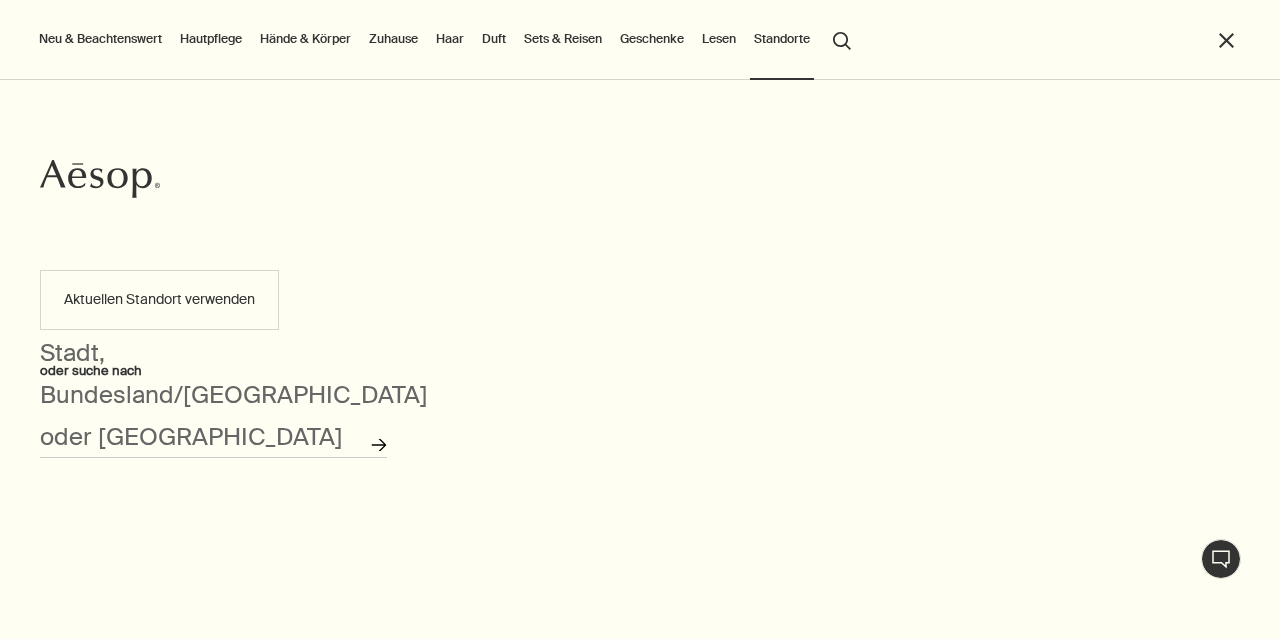 click 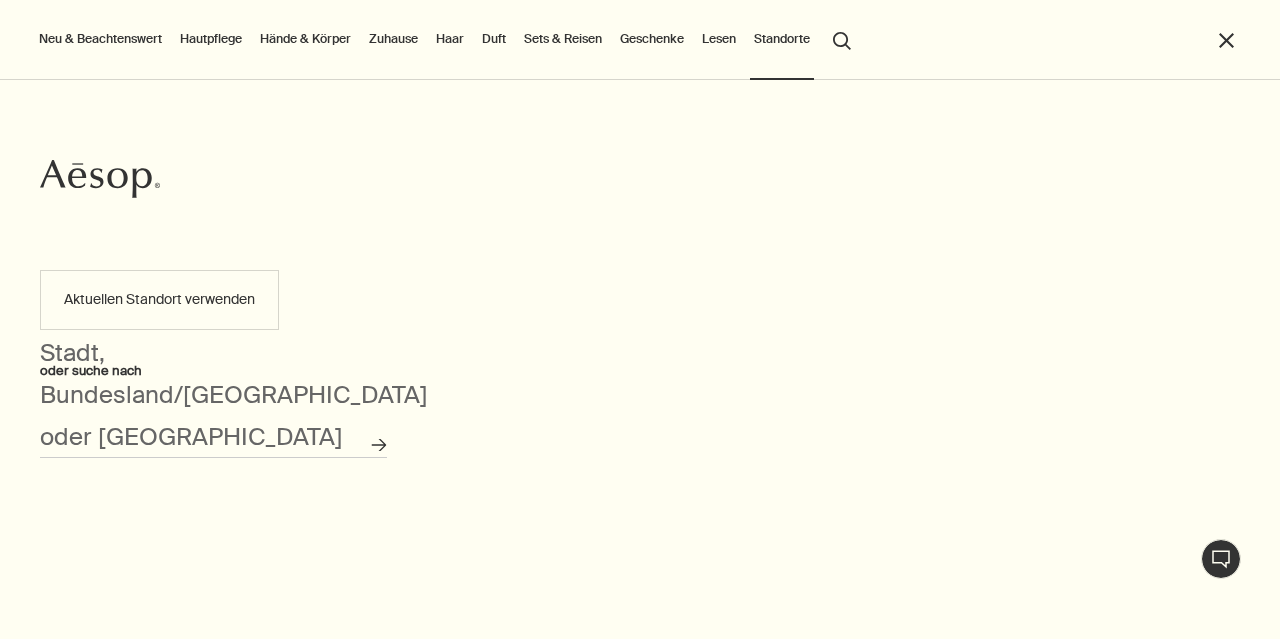click on "Zuhause" at bounding box center (393, 39) 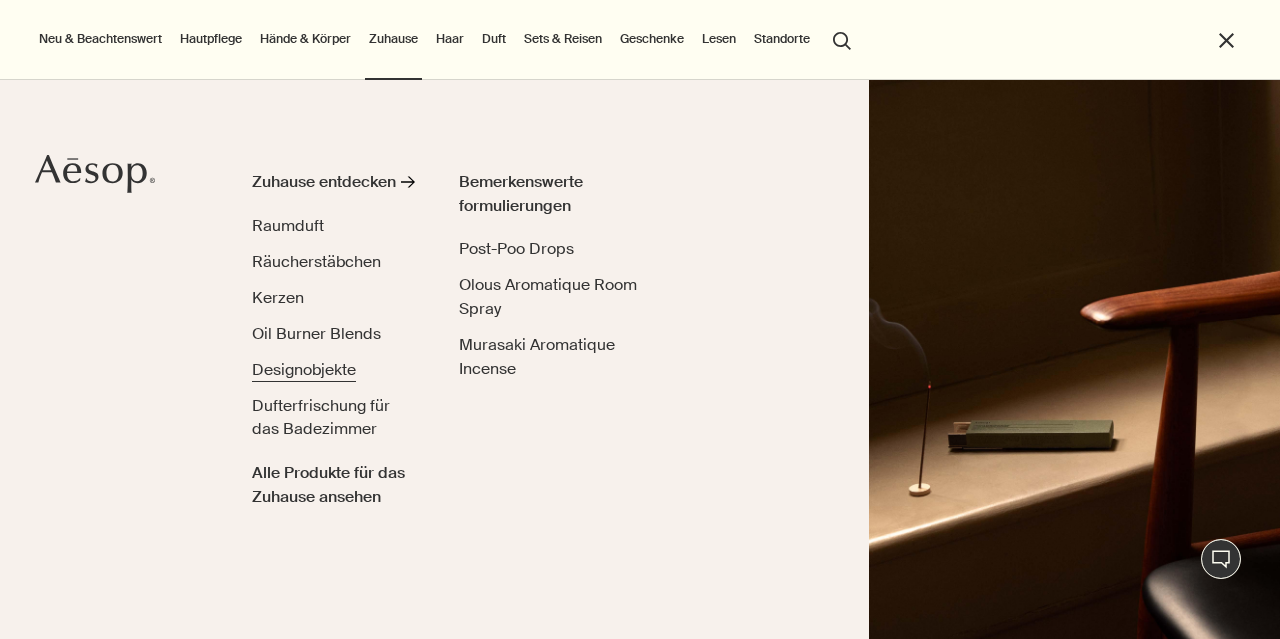 click on "Designobjekte" at bounding box center [304, 369] 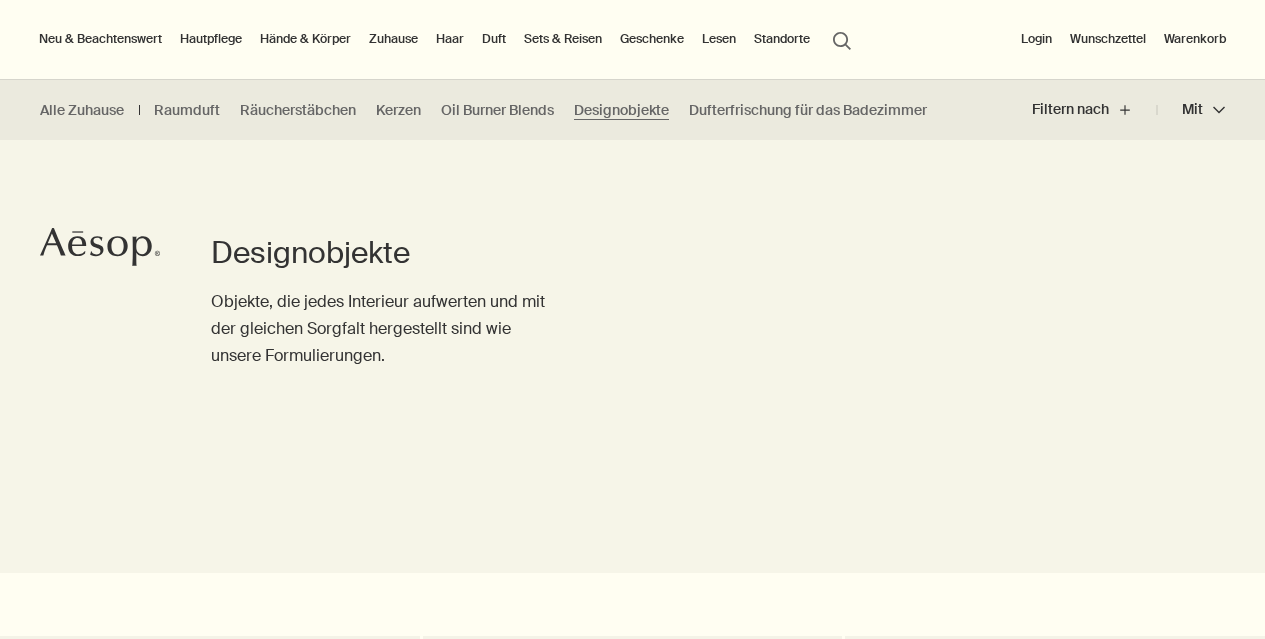 scroll, scrollTop: 567, scrollLeft: 0, axis: vertical 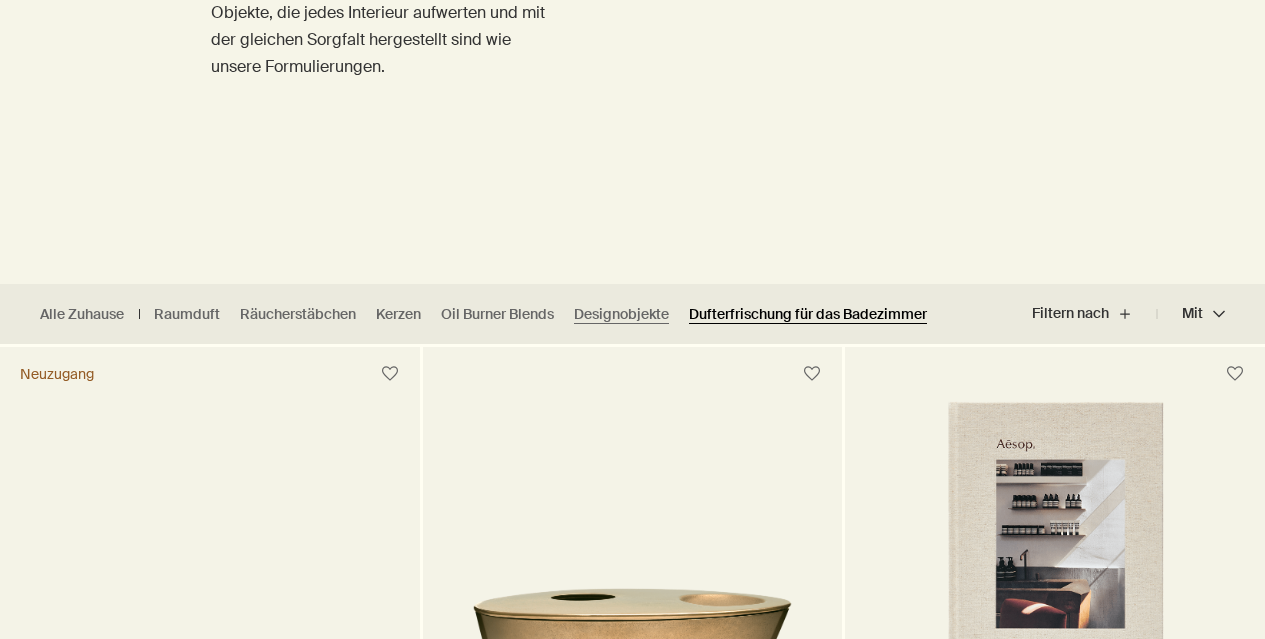 click on "Dufterfrischung für das Badezimmer" at bounding box center [808, 314] 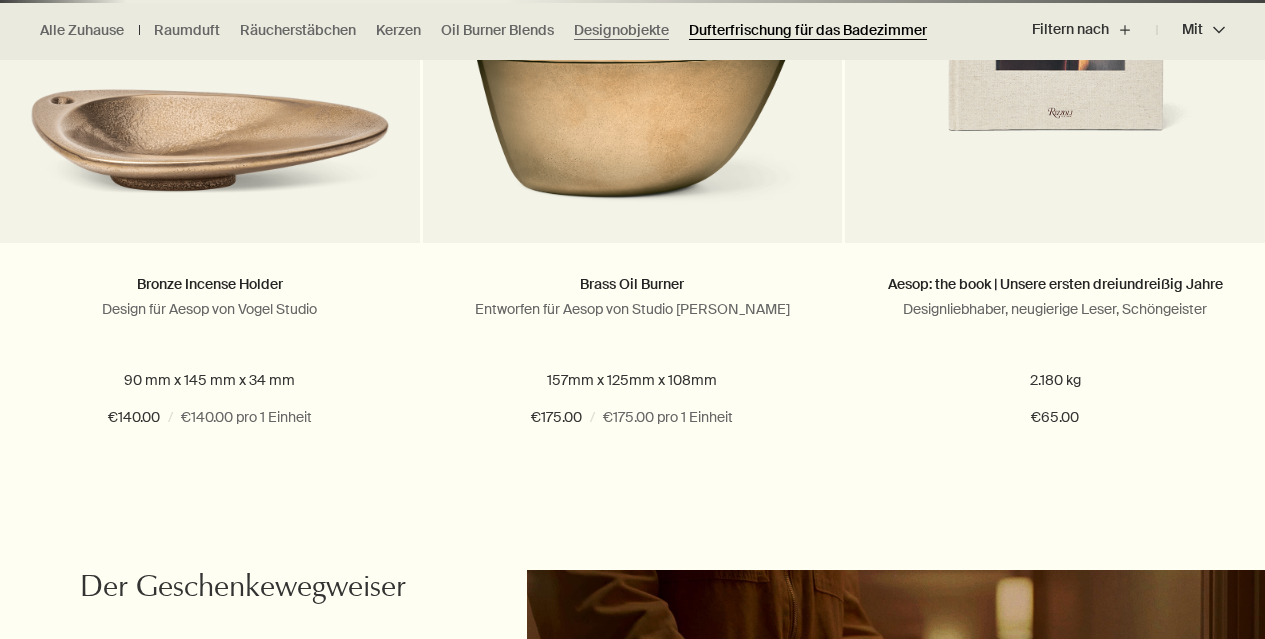 scroll, scrollTop: 848, scrollLeft: 0, axis: vertical 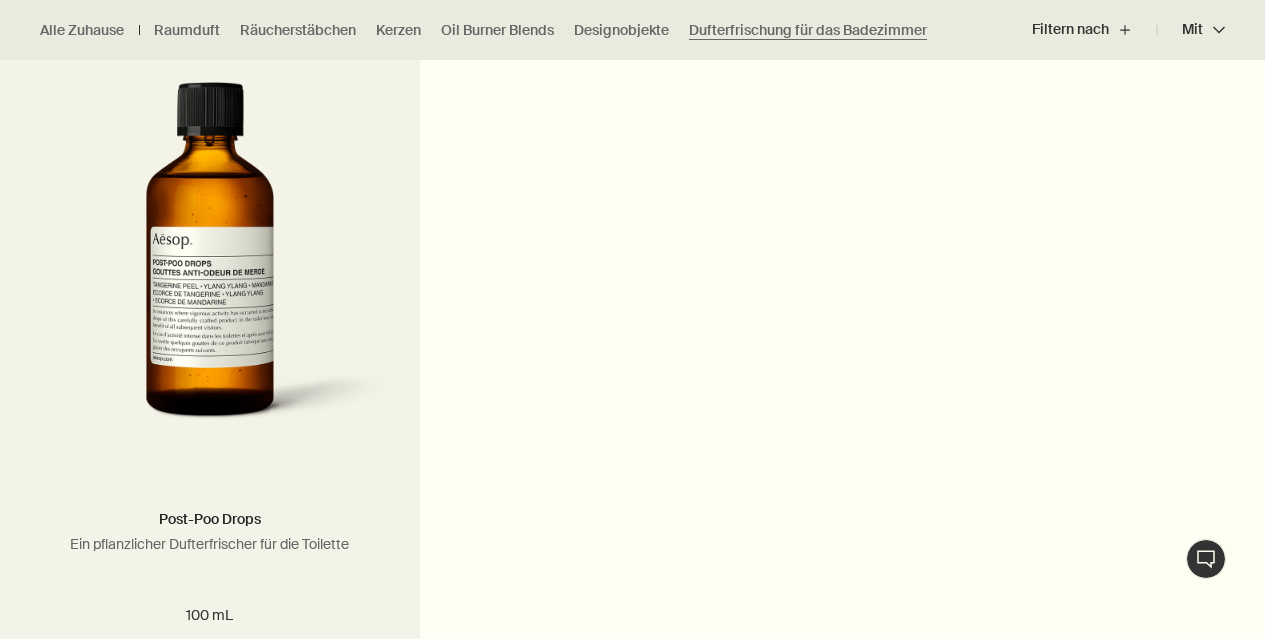 click at bounding box center (210, 265) 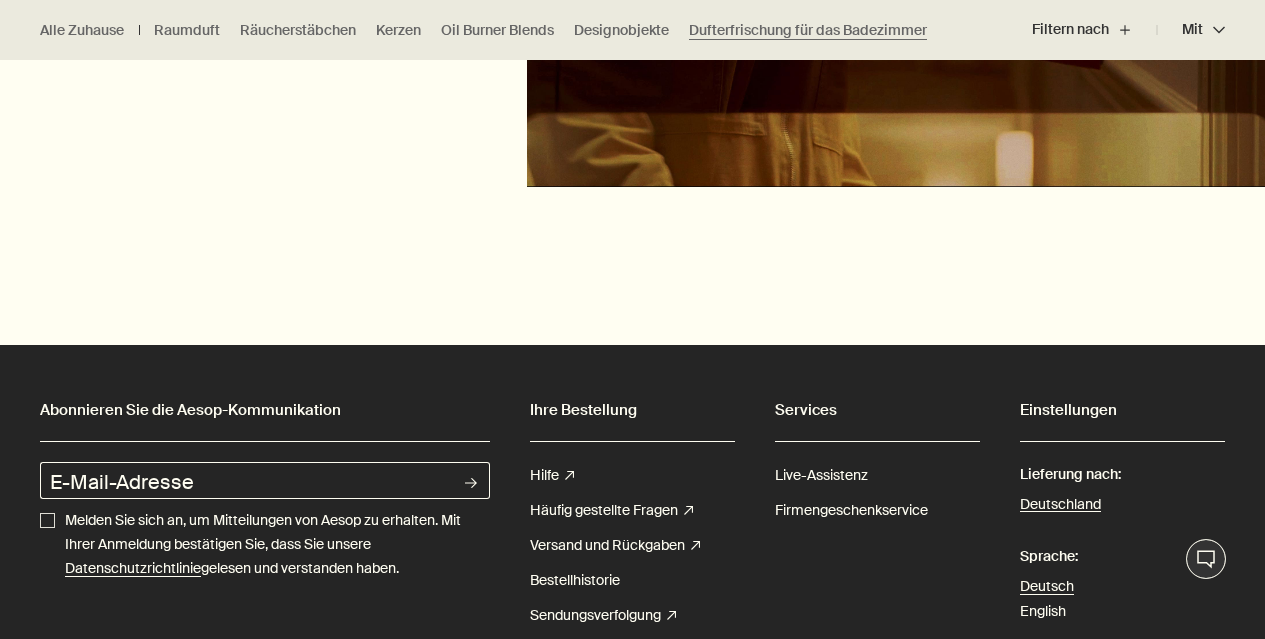 scroll, scrollTop: 1647, scrollLeft: 0, axis: vertical 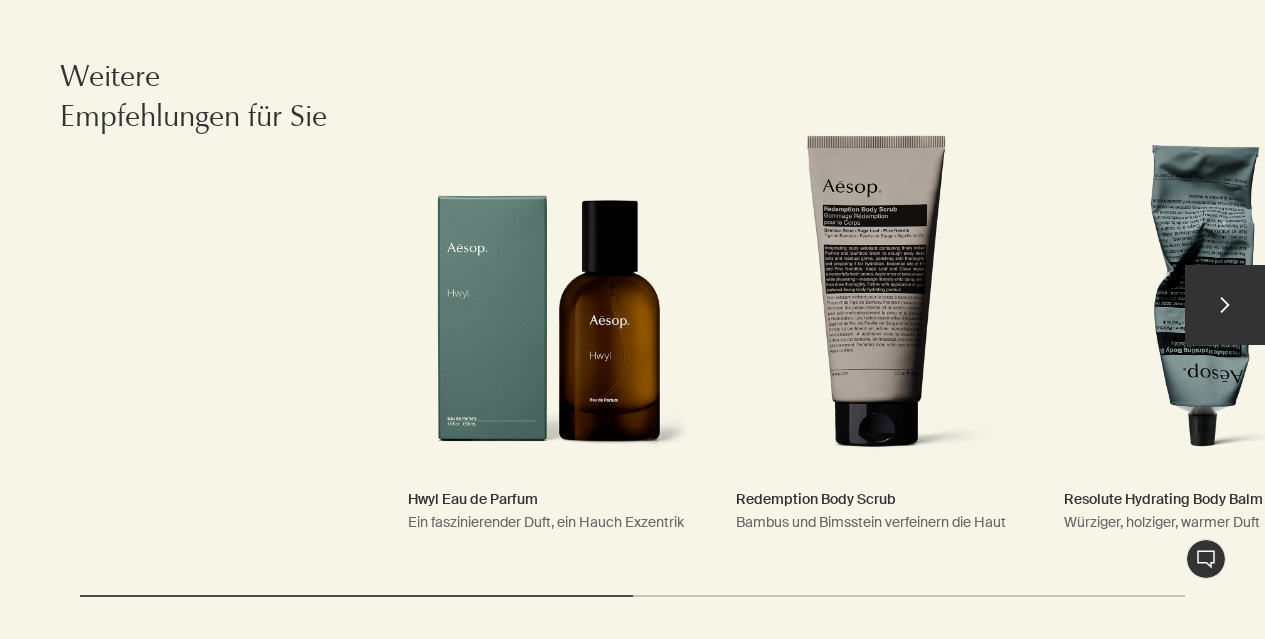 click on "chevron" at bounding box center (1225, 305) 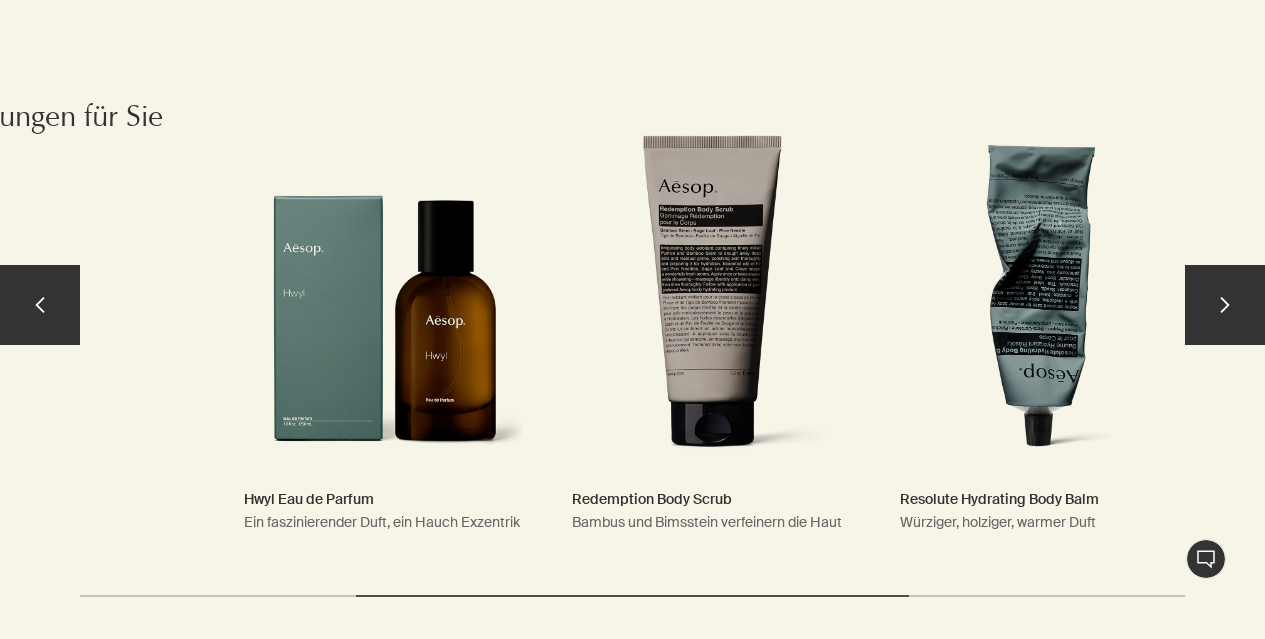 click on "chevron" at bounding box center (1225, 305) 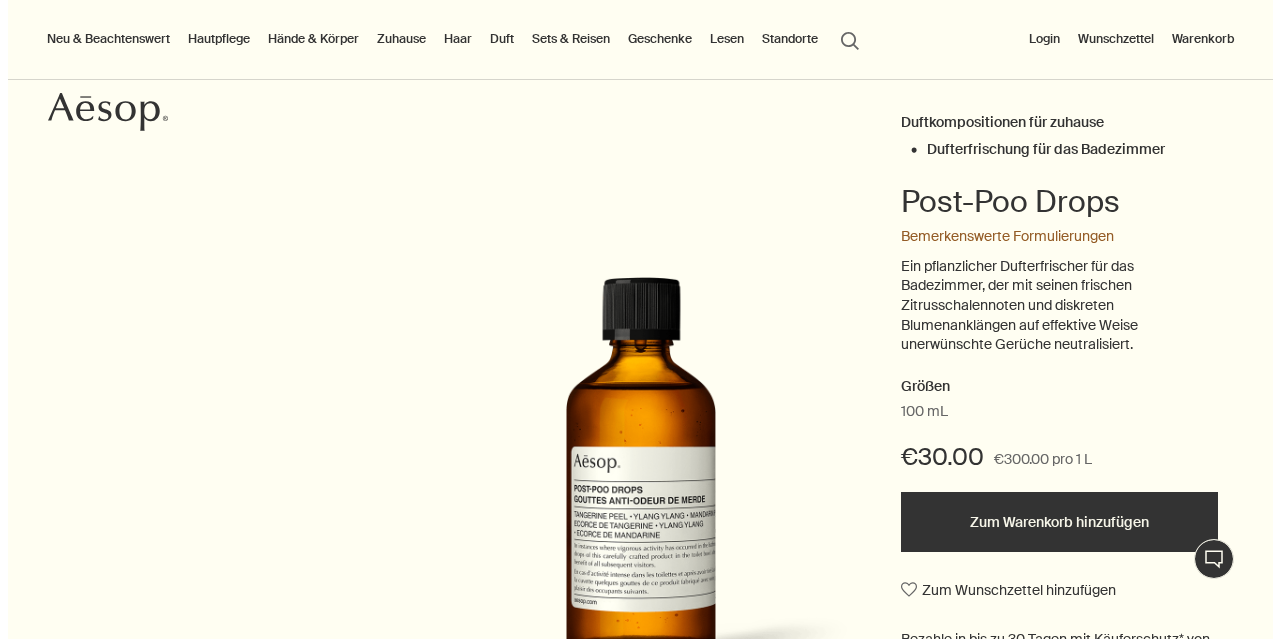 scroll, scrollTop: 0, scrollLeft: 0, axis: both 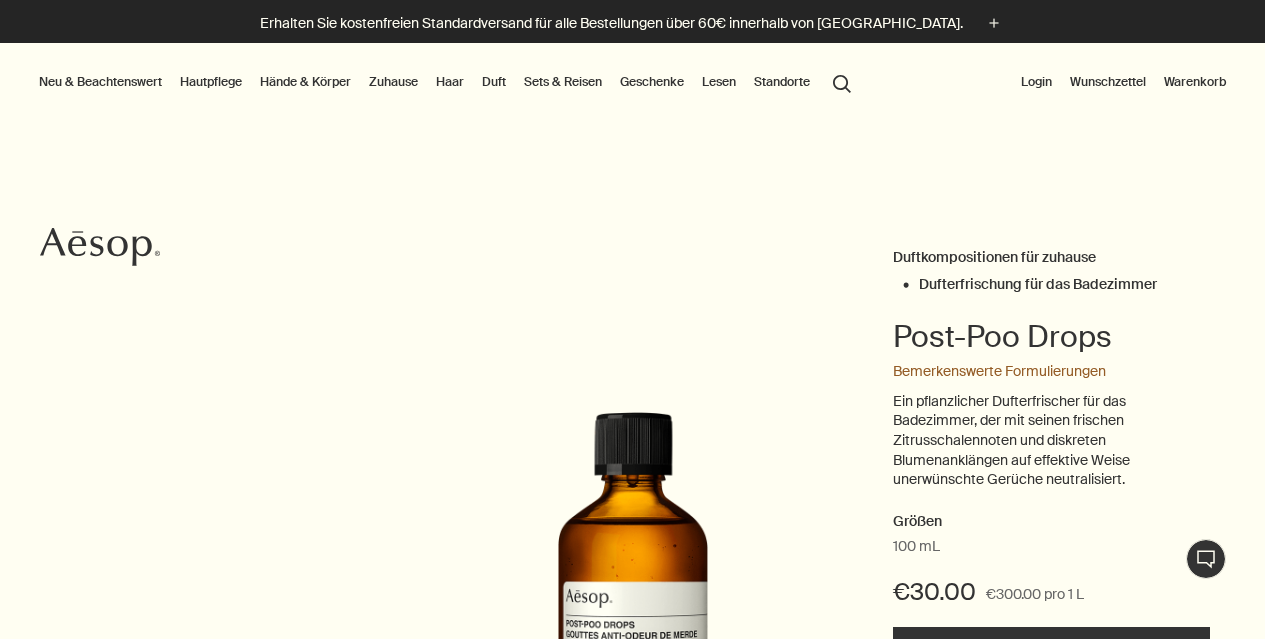 click on "Zuhause" at bounding box center [393, 82] 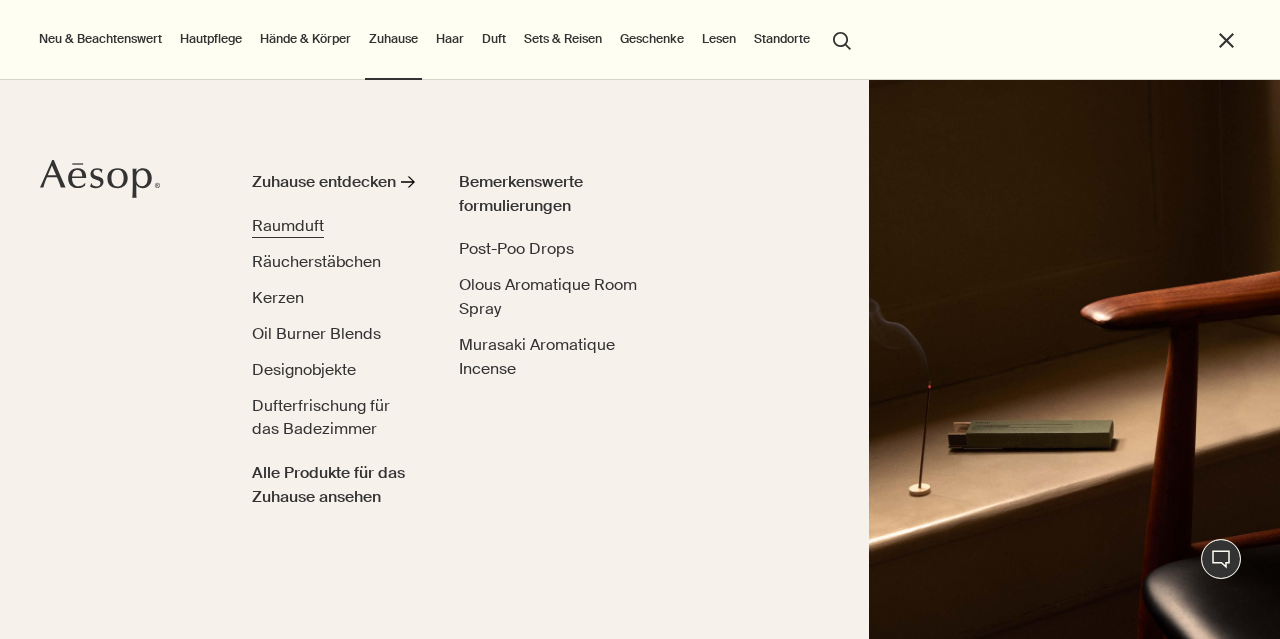 click on "Raumduft" at bounding box center (288, 225) 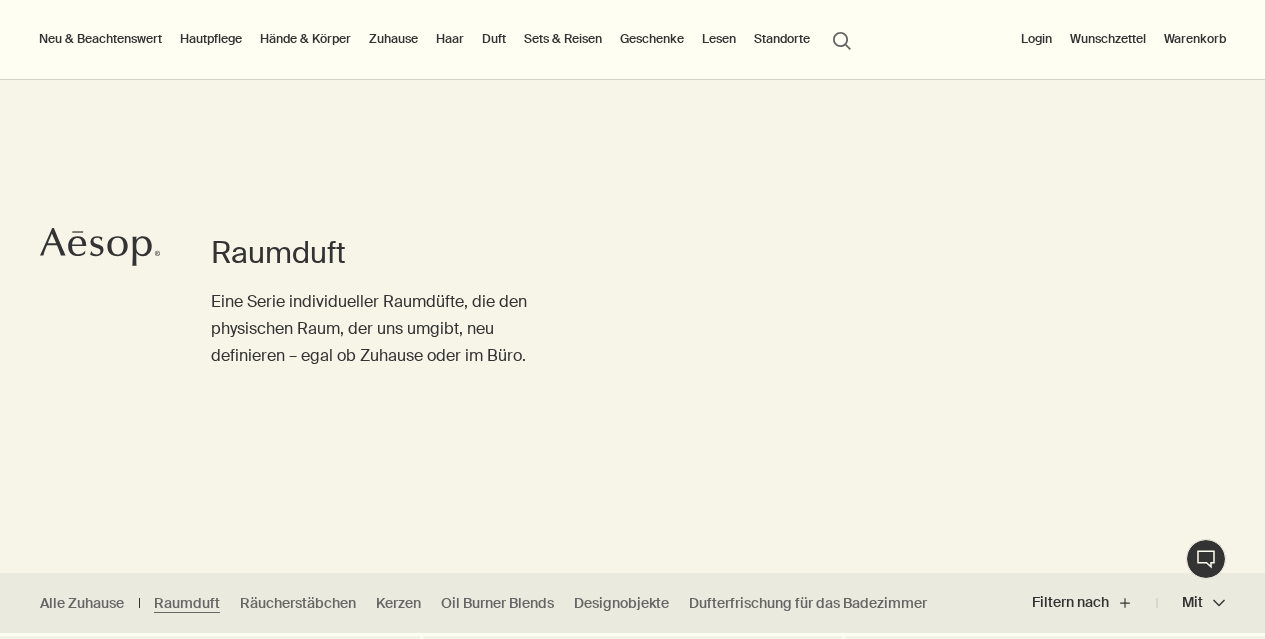 scroll, scrollTop: 568, scrollLeft: 0, axis: vertical 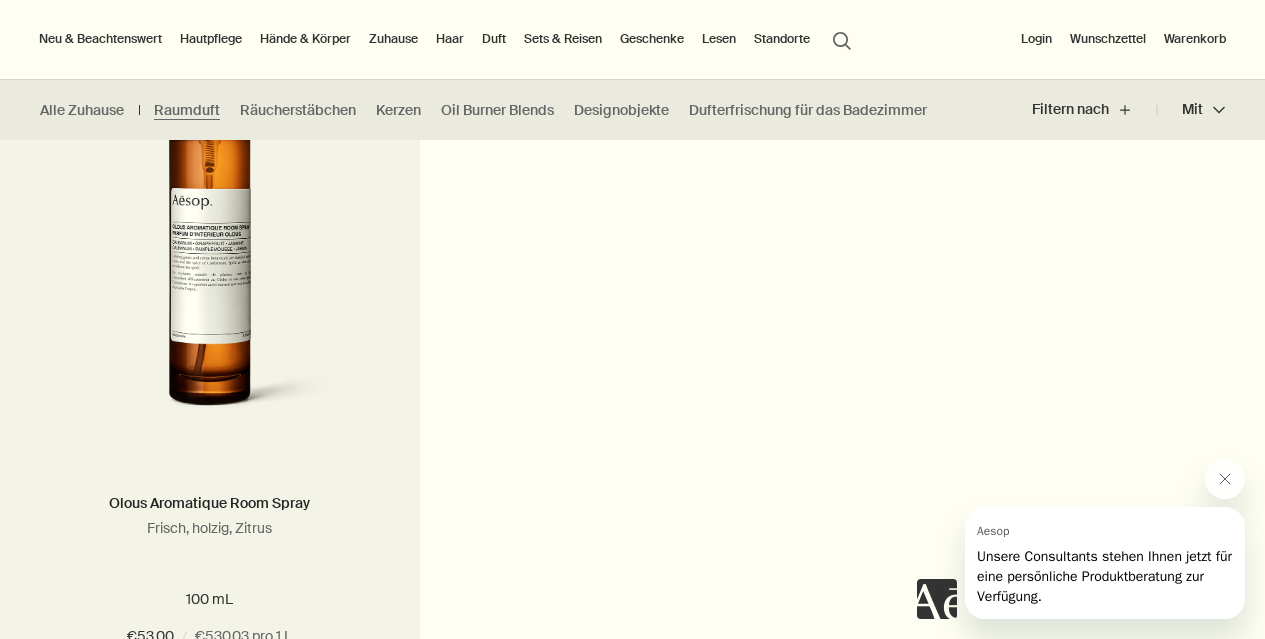 click at bounding box center [209, 247] 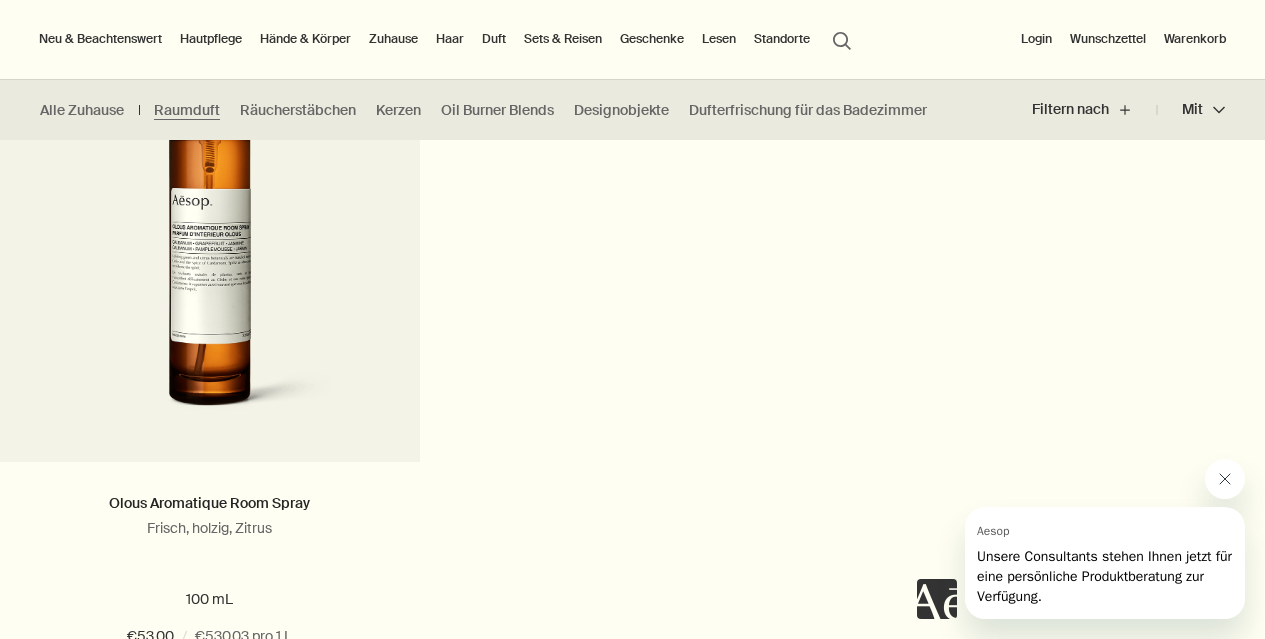 click 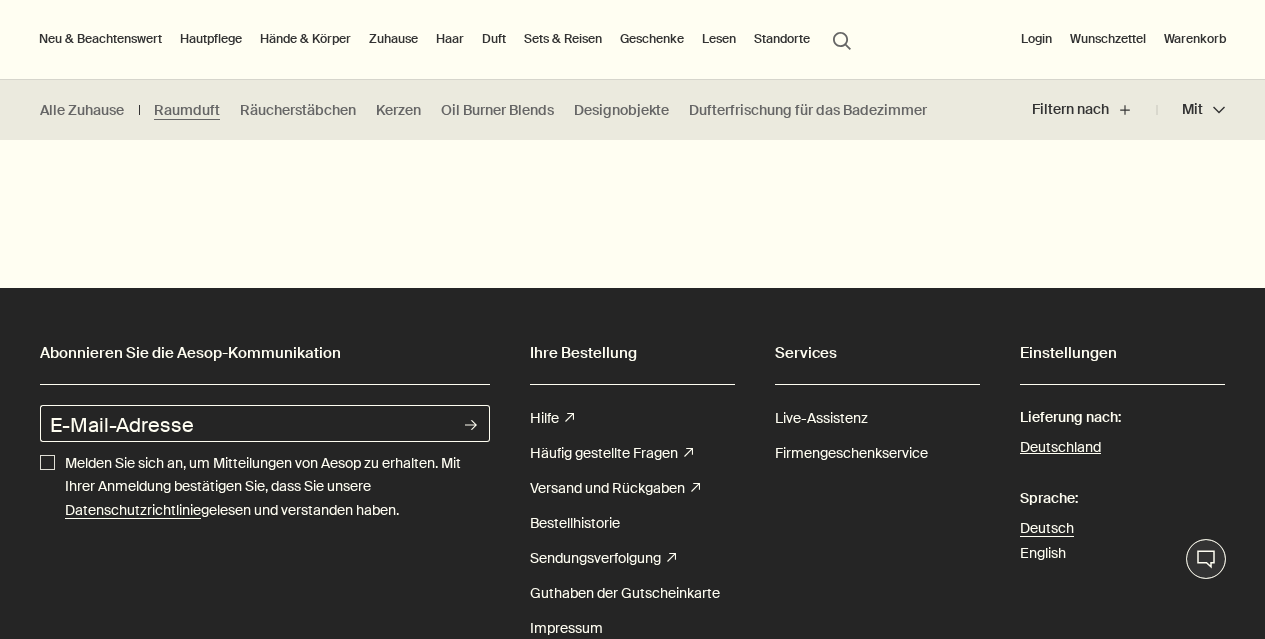 scroll, scrollTop: 2426, scrollLeft: 0, axis: vertical 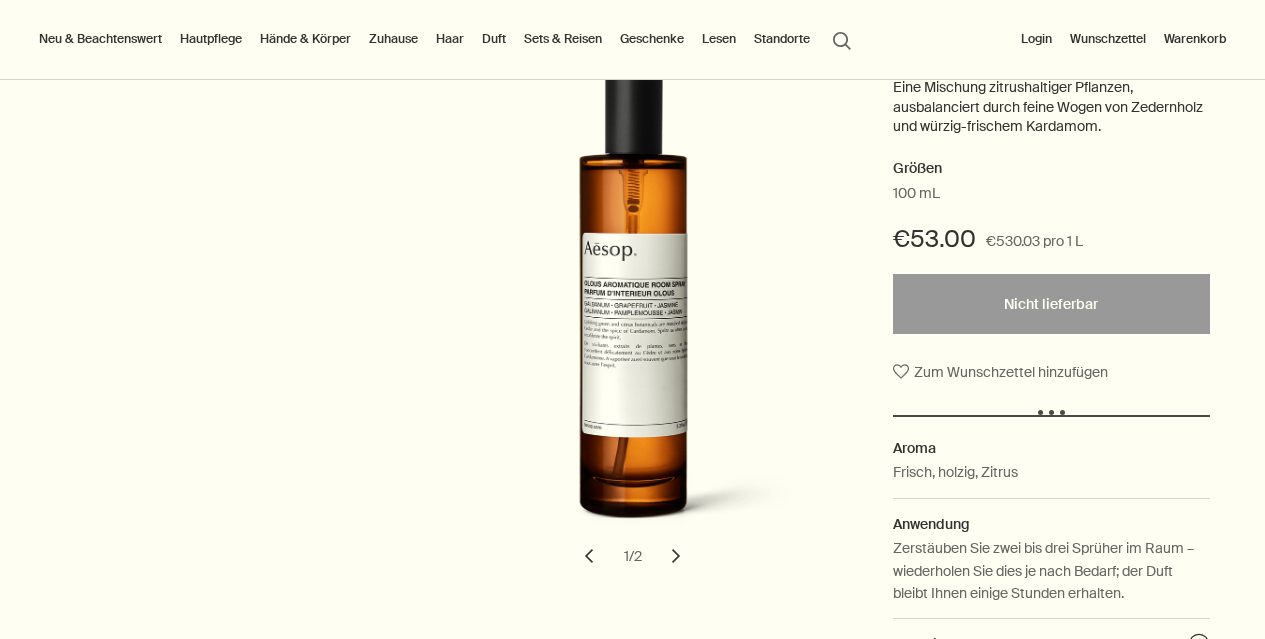 click on "chevron" at bounding box center (676, 556) 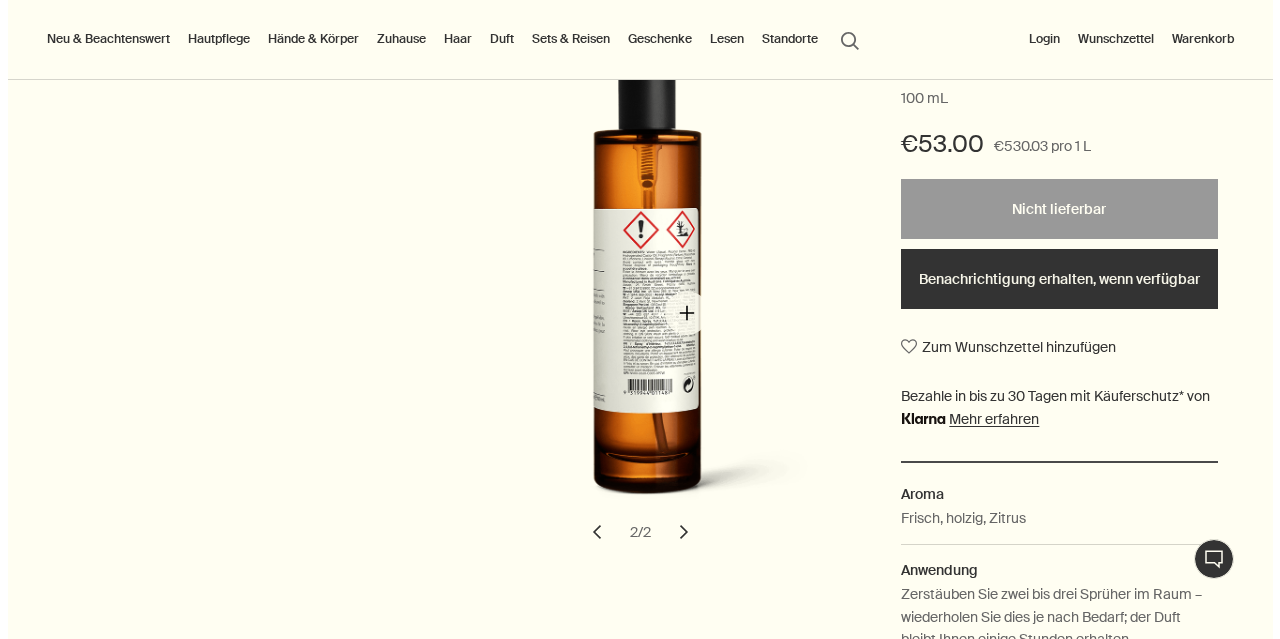 scroll, scrollTop: 0, scrollLeft: 0, axis: both 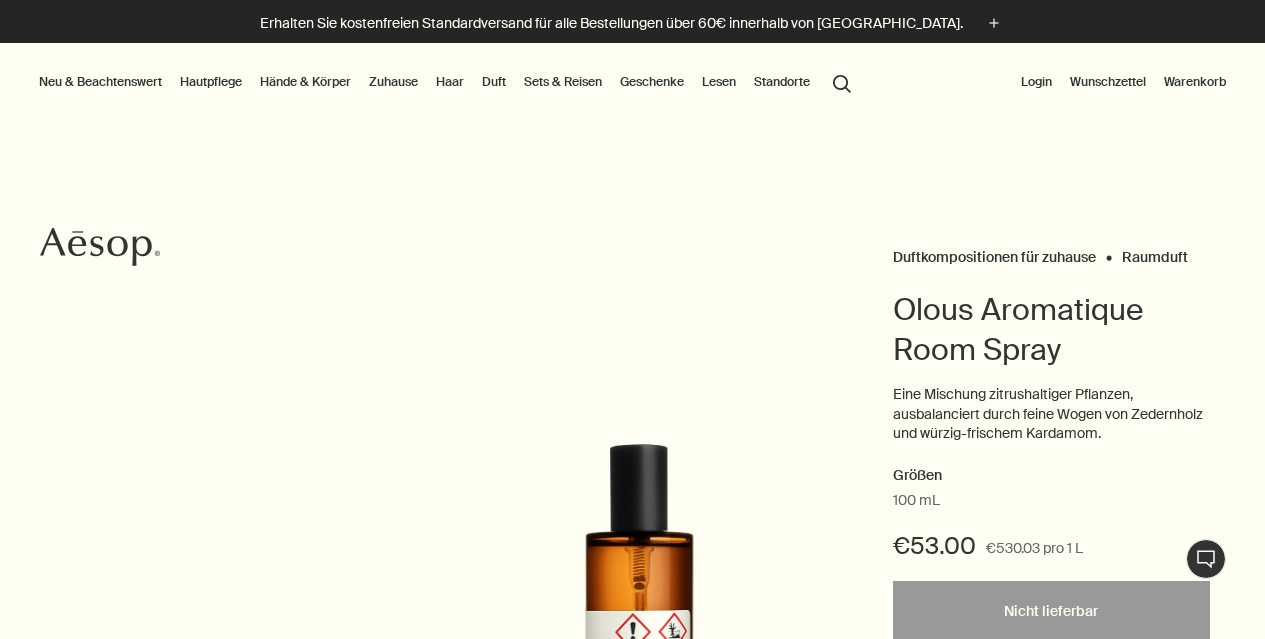 click on "Standorte" at bounding box center (782, 82) 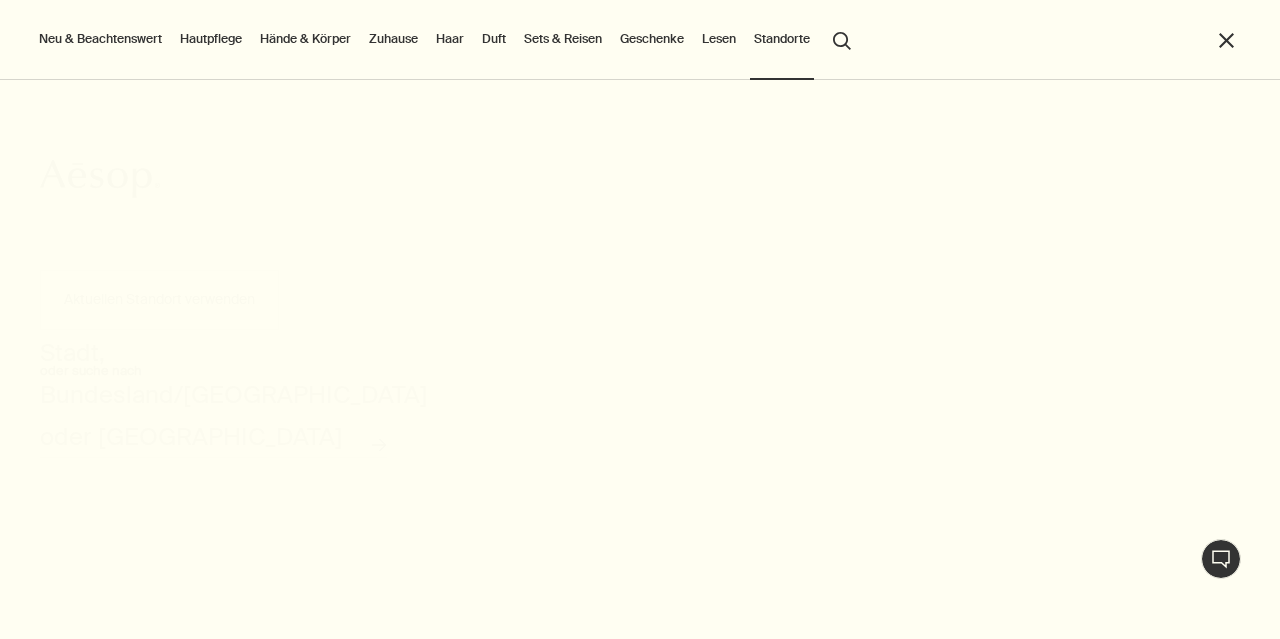 click on "Aktuellen Standort verwenden" at bounding box center (159, 300) 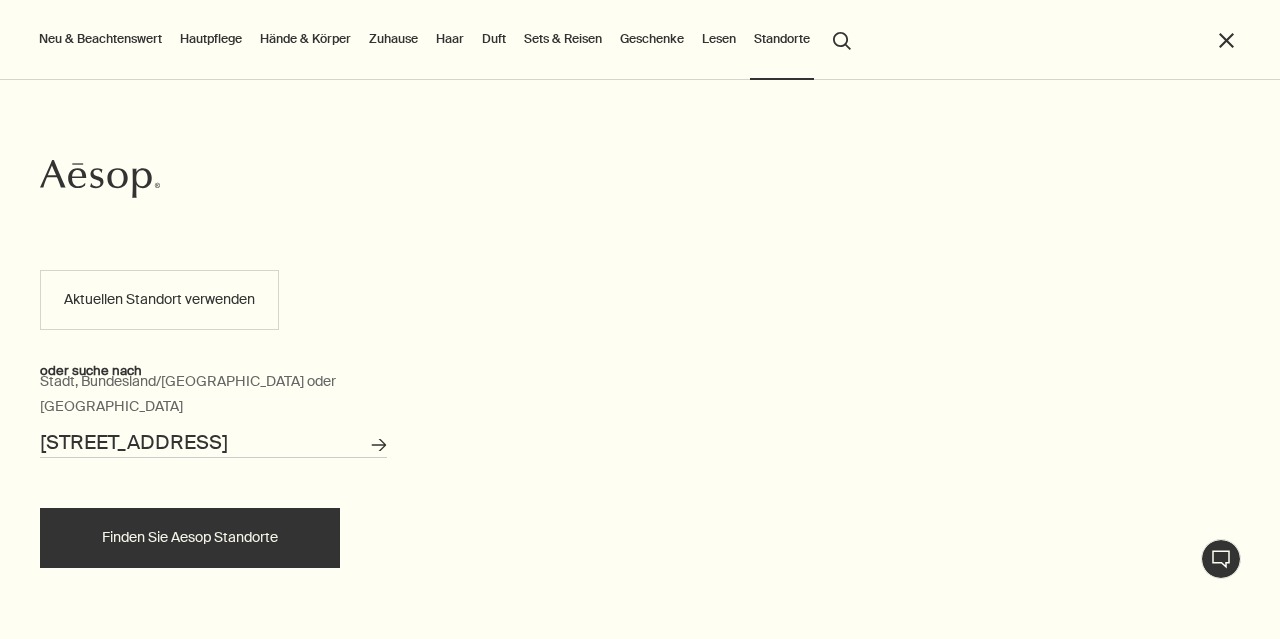 click on "Finden Sie Aesop Standorte" at bounding box center [190, 538] 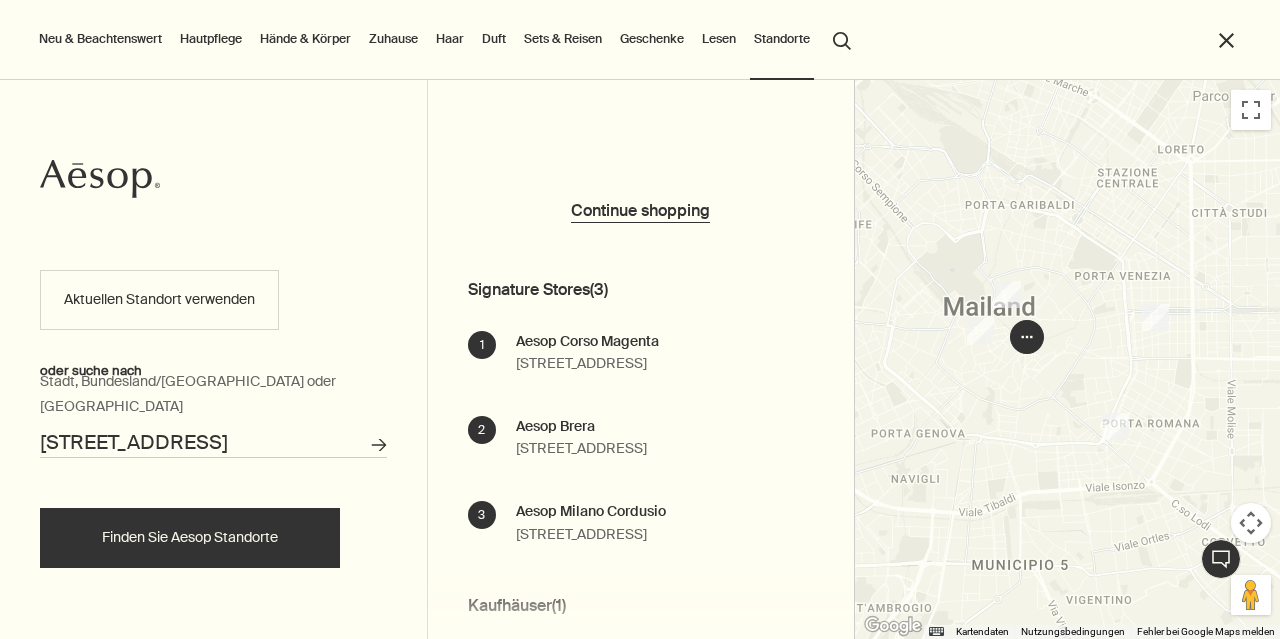 click at bounding box center (1027, 337) 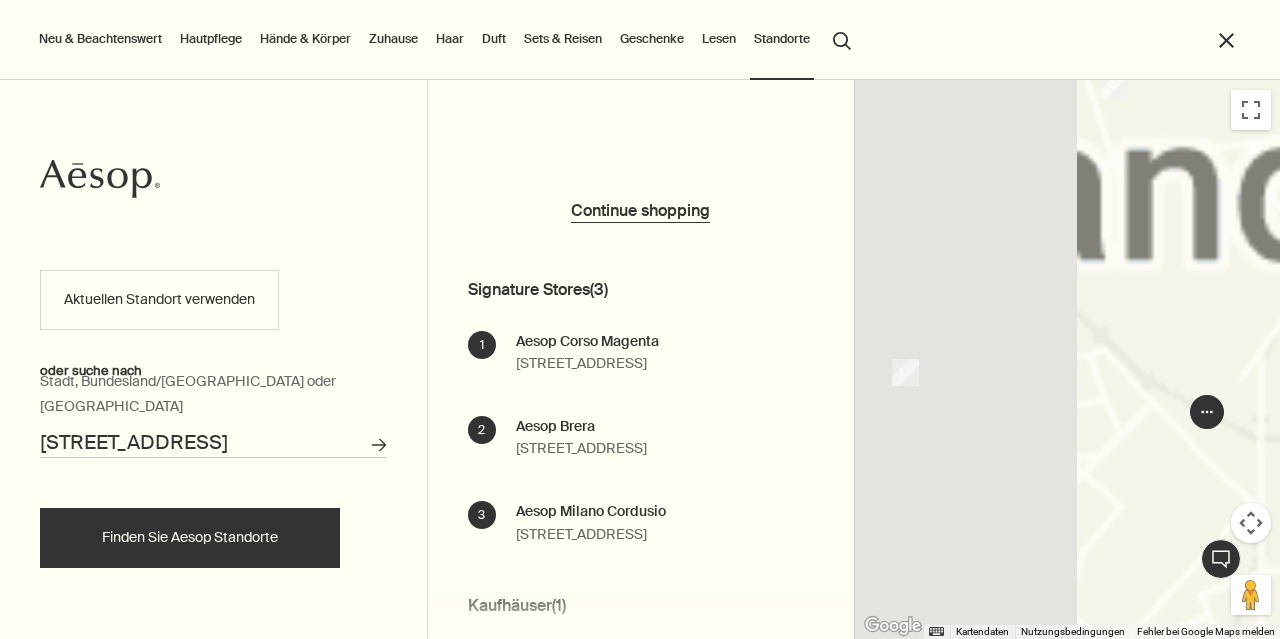 drag, startPoint x: 970, startPoint y: 472, endPoint x: 1219, endPoint y: 560, distance: 264.09277 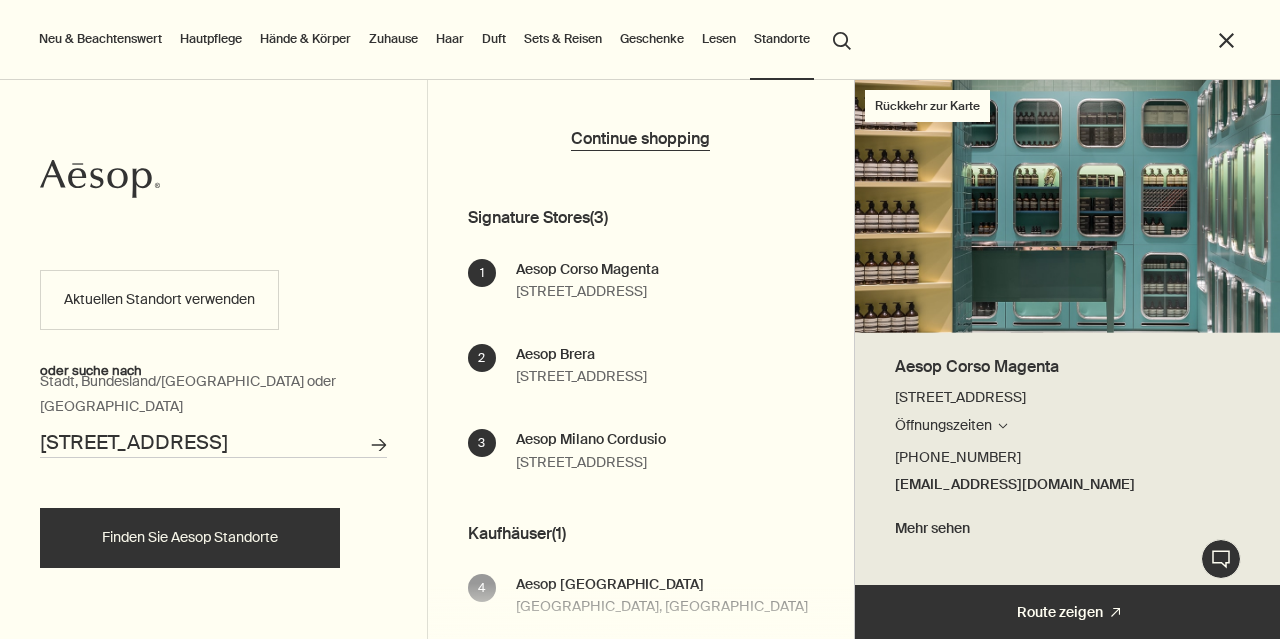scroll, scrollTop: 71, scrollLeft: 0, axis: vertical 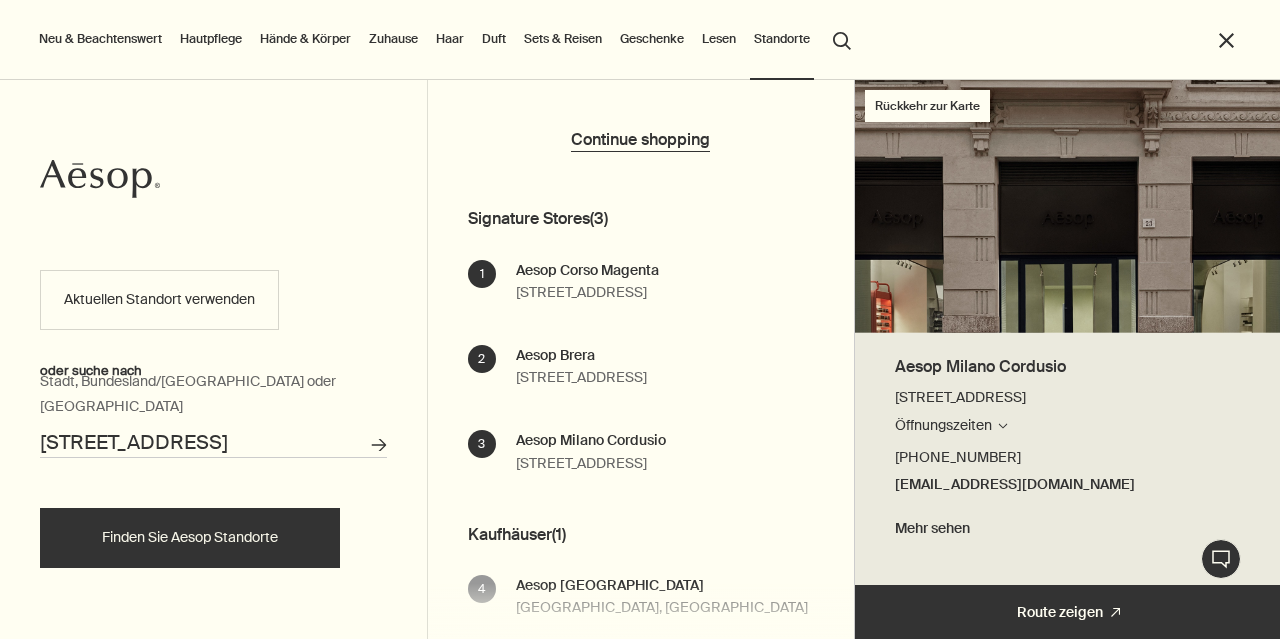 click on "Aesop Milano Cordusio Via dei Mercanti, 23, 20121 Milano  Öffnungszeiten Suche nach Stores Montag 10:00 - 20:00 Dienstag 10:00 - 20:00 Mittwoch 10:00 - 20:00 Donnerstag 10:00 - 20:00 Freitag 10:00 - 20:00 Samstag 10:00 - 20:00 Sonntag 10:00 - 20:00 +39 (02) 44418444 milano@aesop.com Mehr sehen" at bounding box center [591, 452] 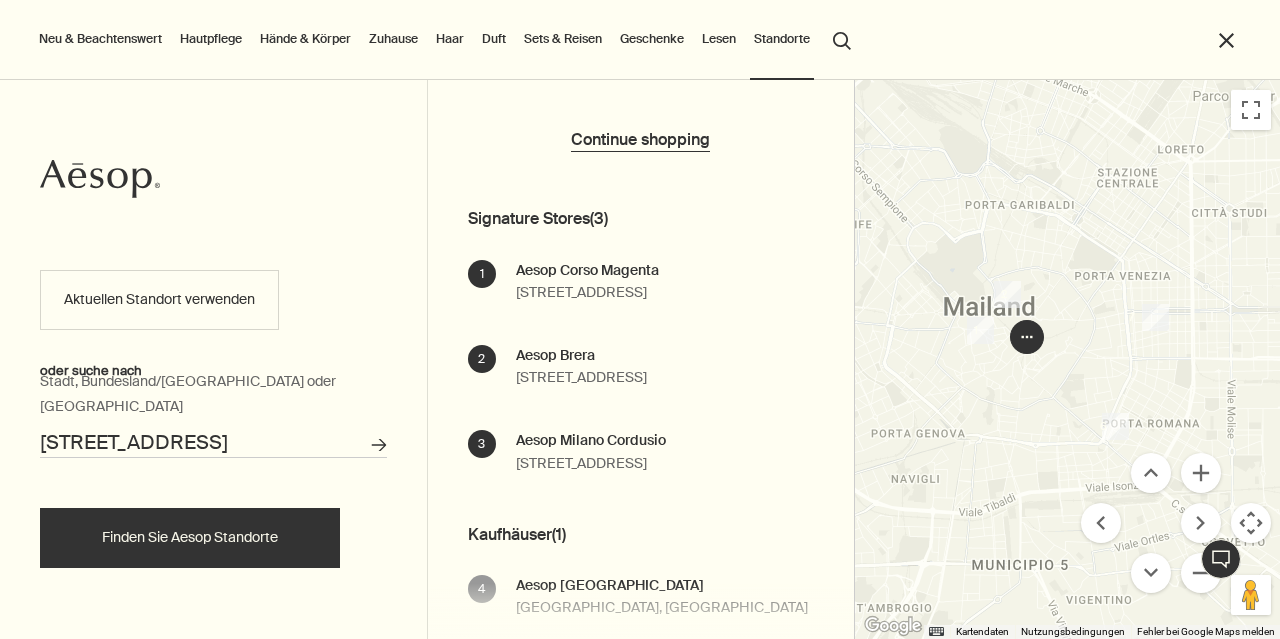 click on "Zuhause" at bounding box center [393, 39] 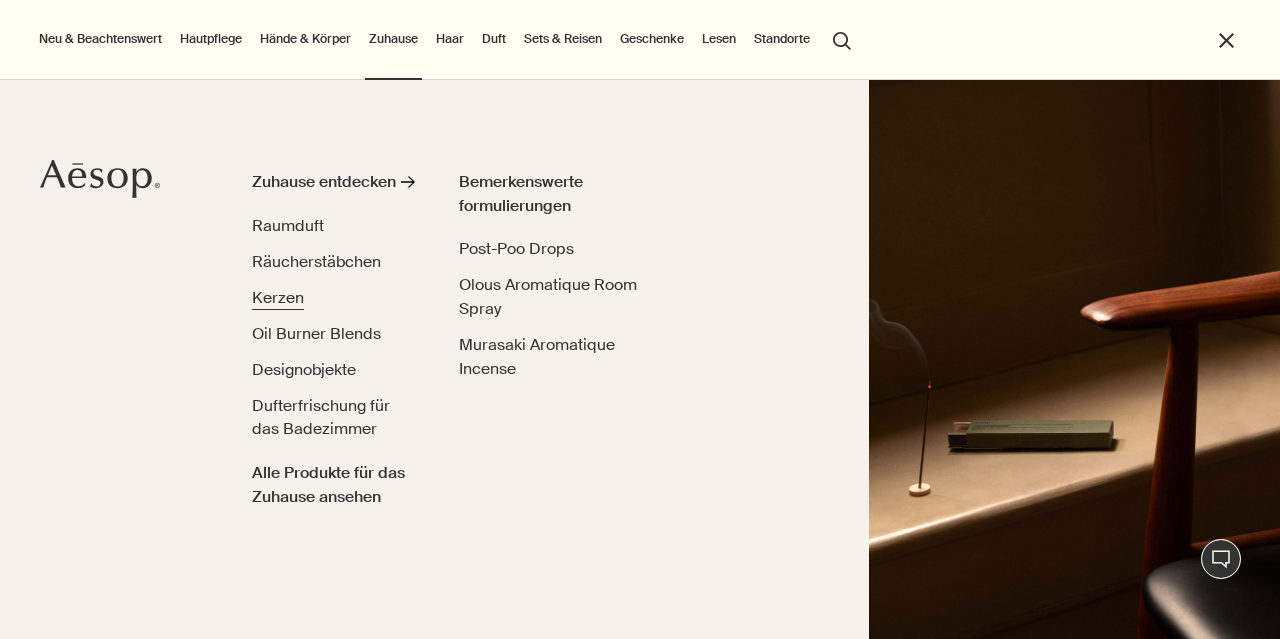 click on "Kerzen" at bounding box center [278, 297] 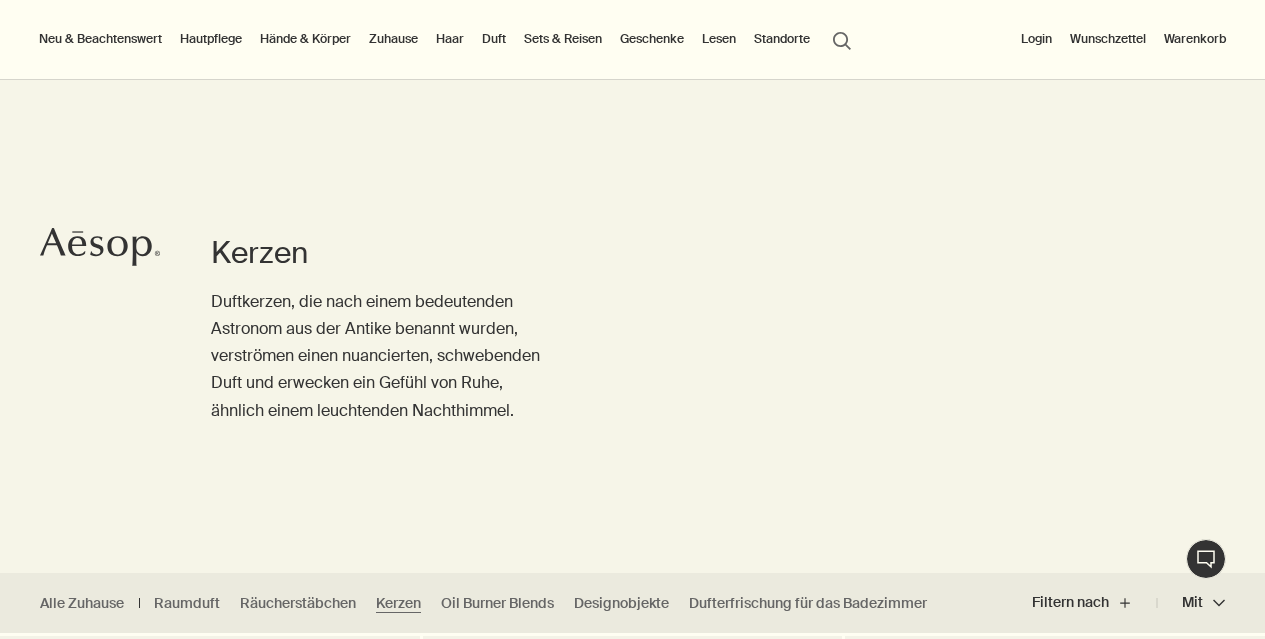 scroll, scrollTop: 503, scrollLeft: 0, axis: vertical 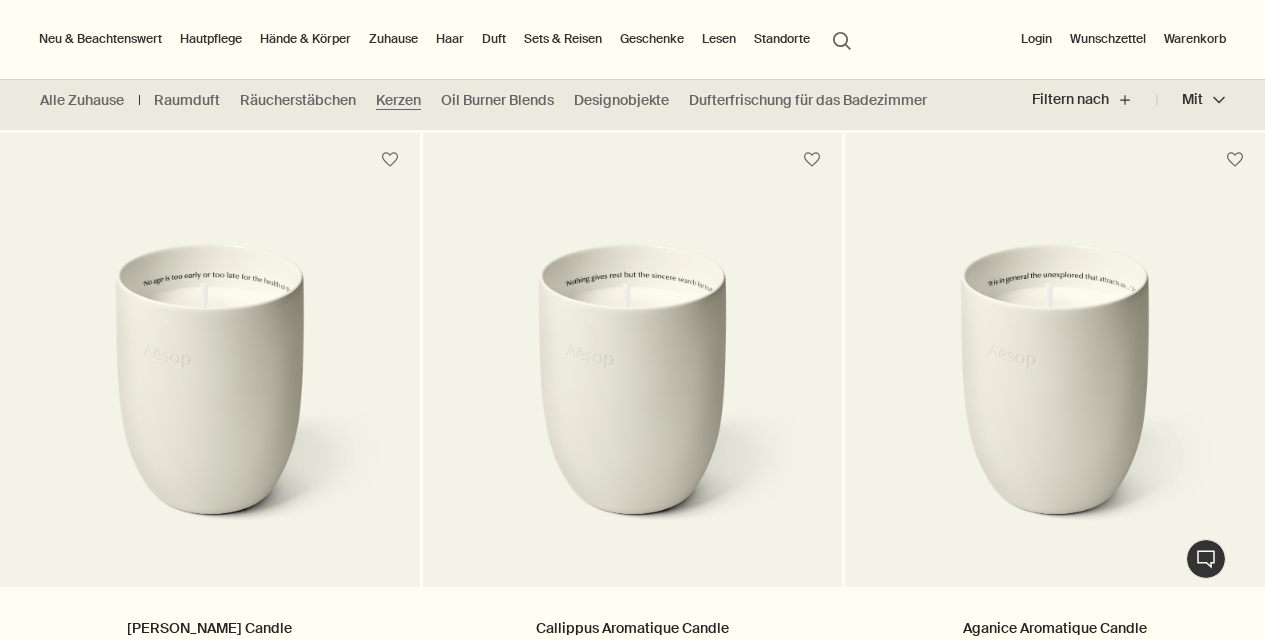 click on "Hände & Körper" at bounding box center [305, 39] 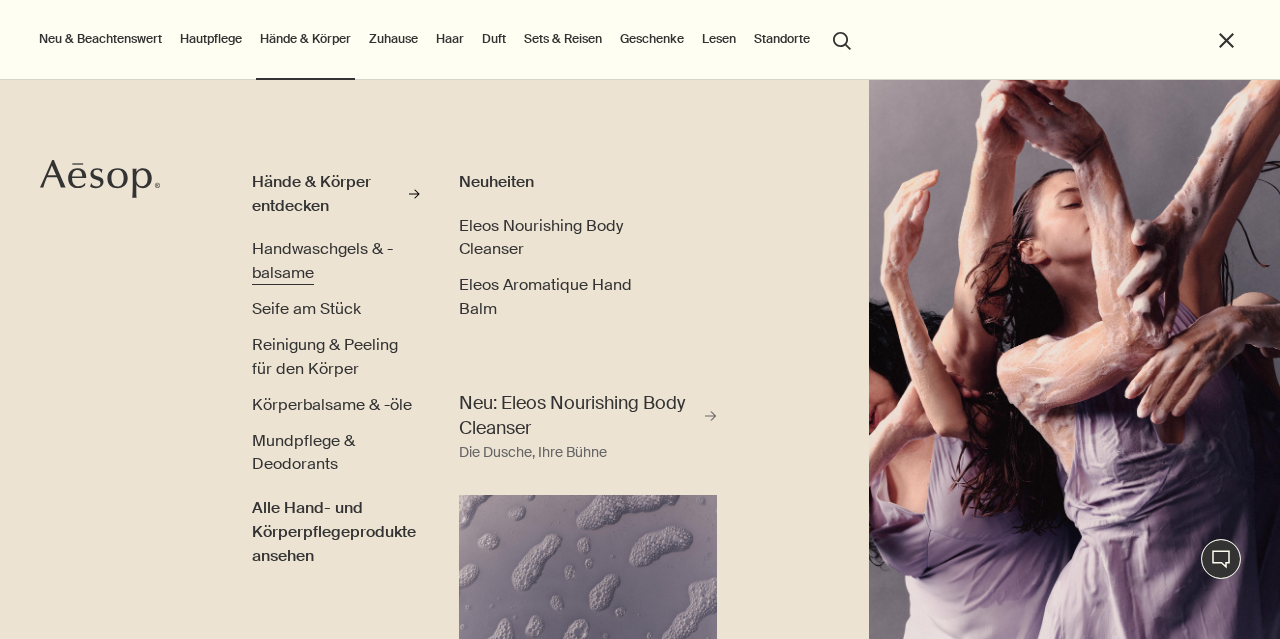 click on "Handwaschgels & -balsame" at bounding box center [322, 260] 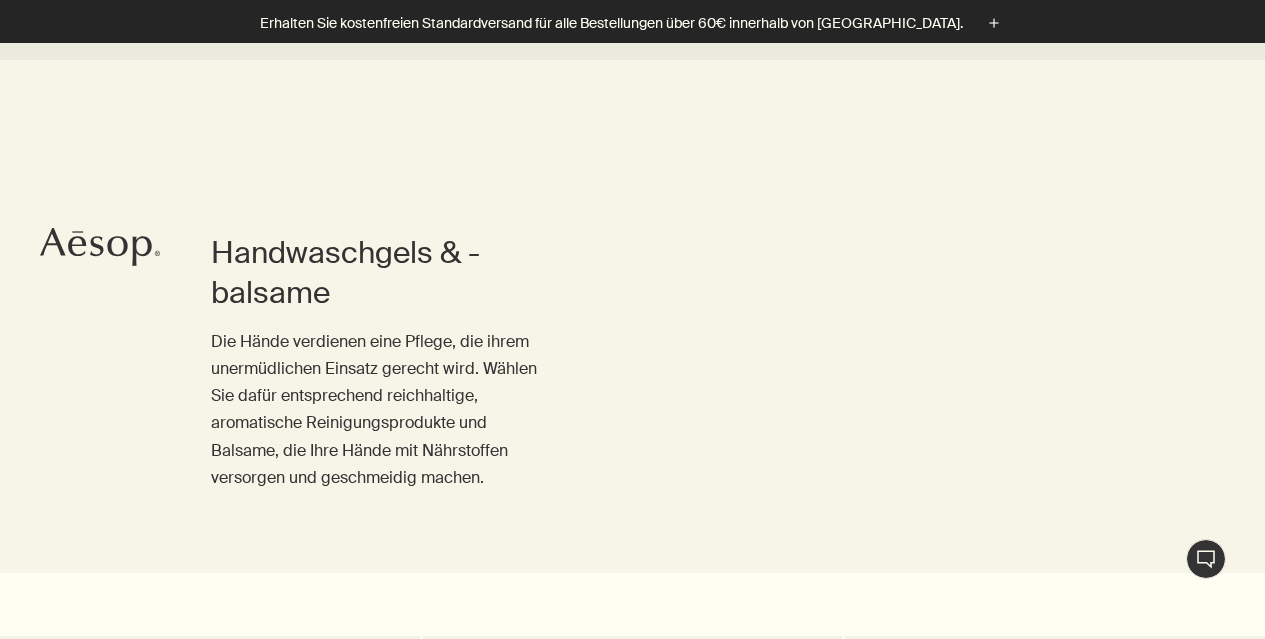 scroll, scrollTop: 1549, scrollLeft: 0, axis: vertical 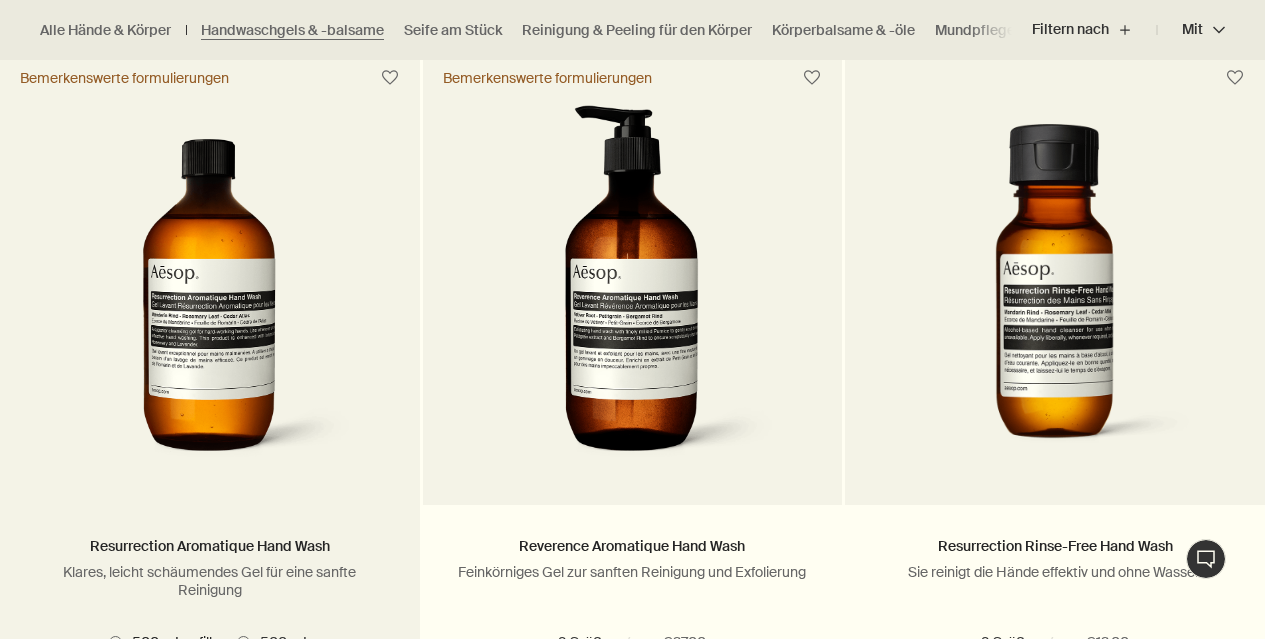 click at bounding box center (210, 290) 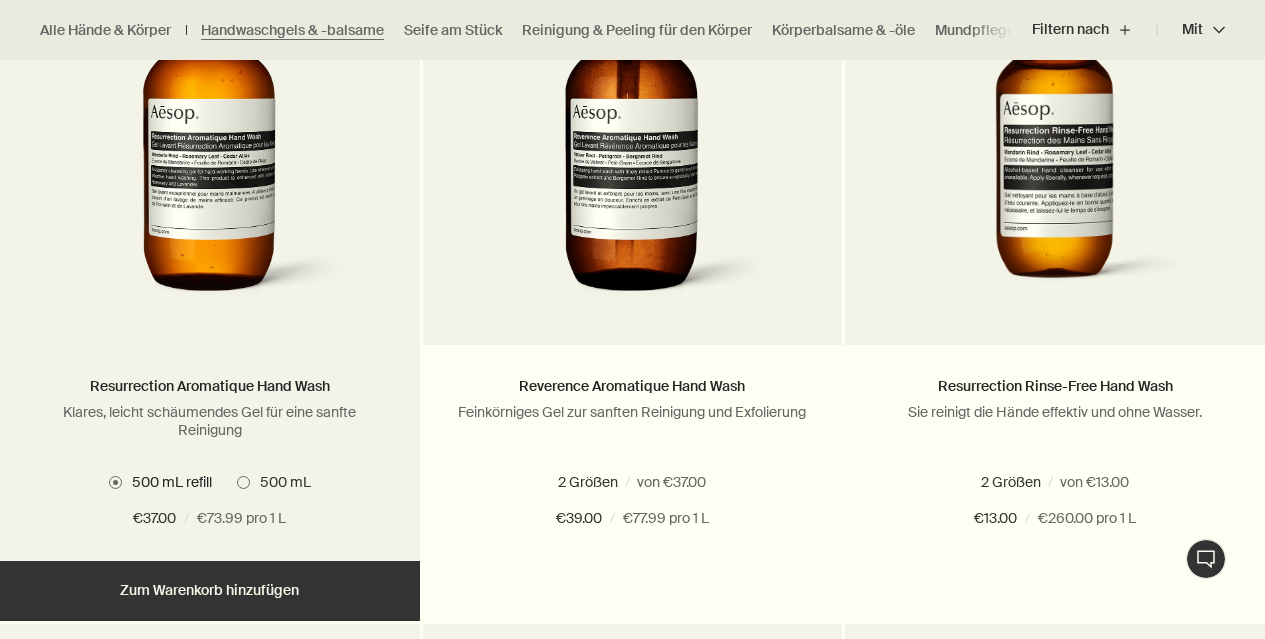 scroll, scrollTop: 1478, scrollLeft: 0, axis: vertical 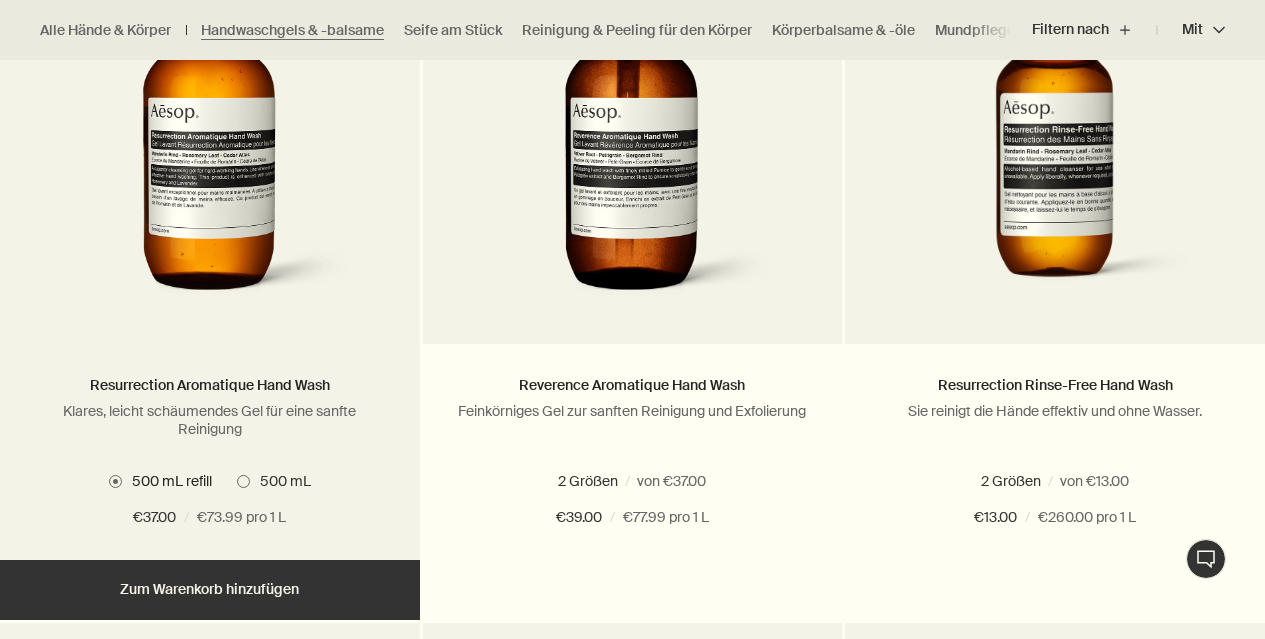 click at bounding box center [210, 129] 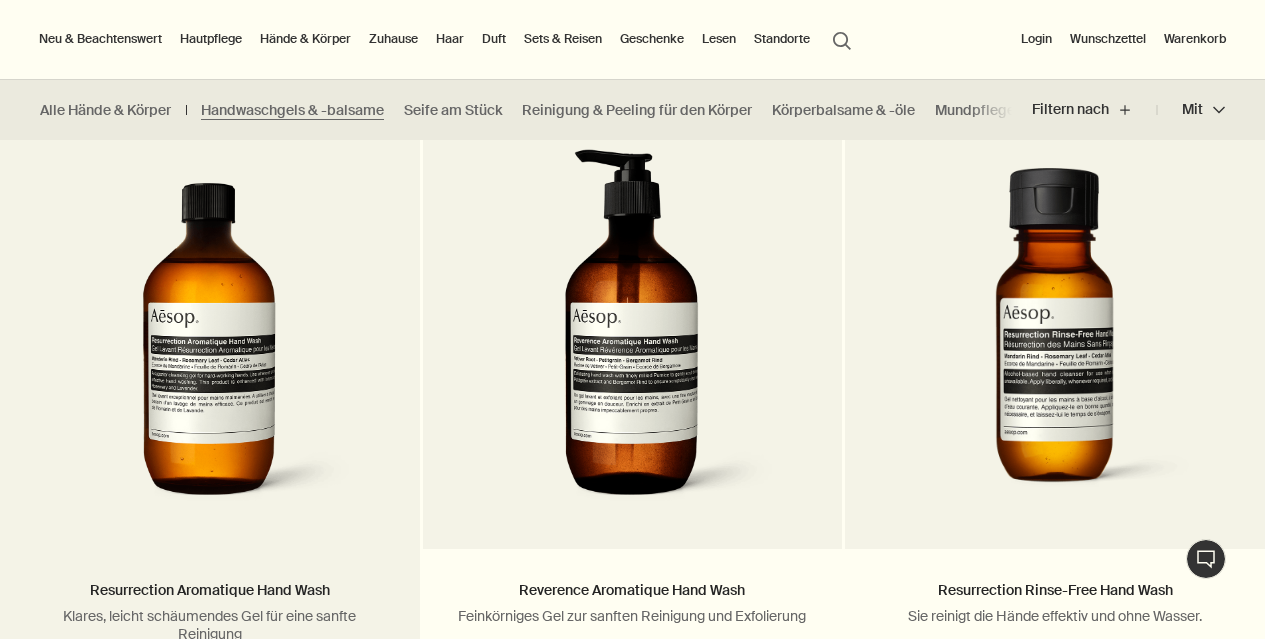 scroll, scrollTop: 1272, scrollLeft: 0, axis: vertical 